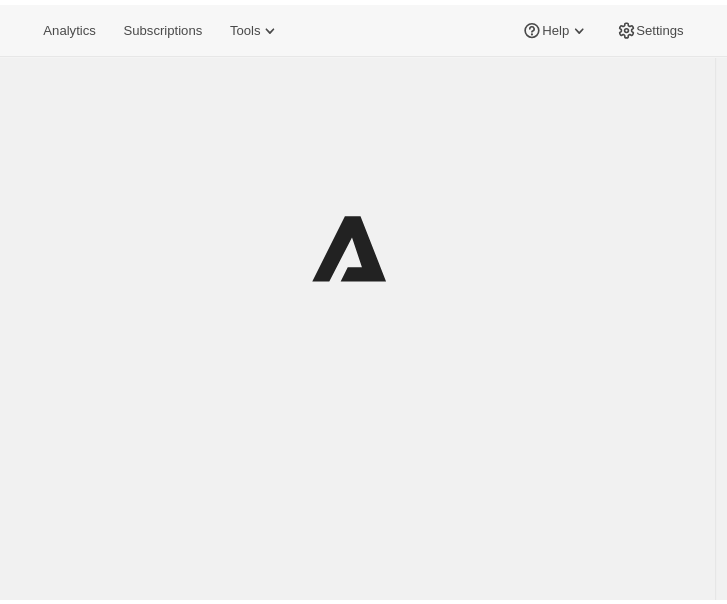scroll, scrollTop: 0, scrollLeft: 0, axis: both 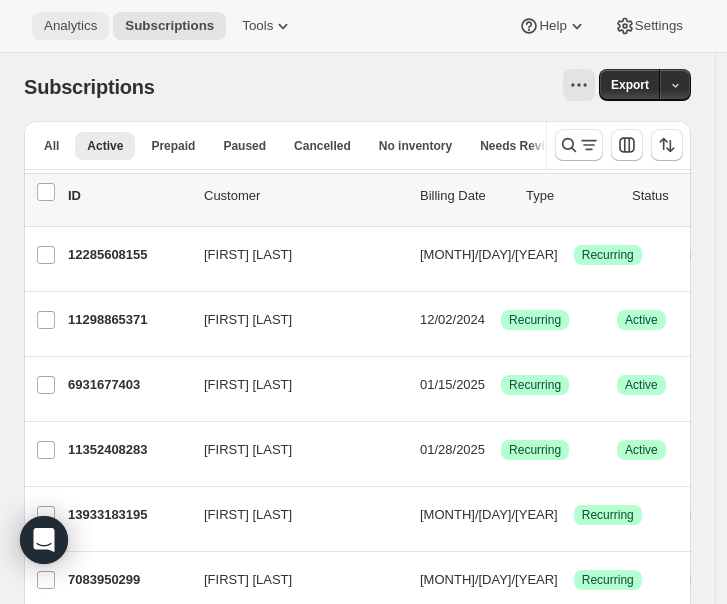 click on "Analytics" at bounding box center [70, 26] 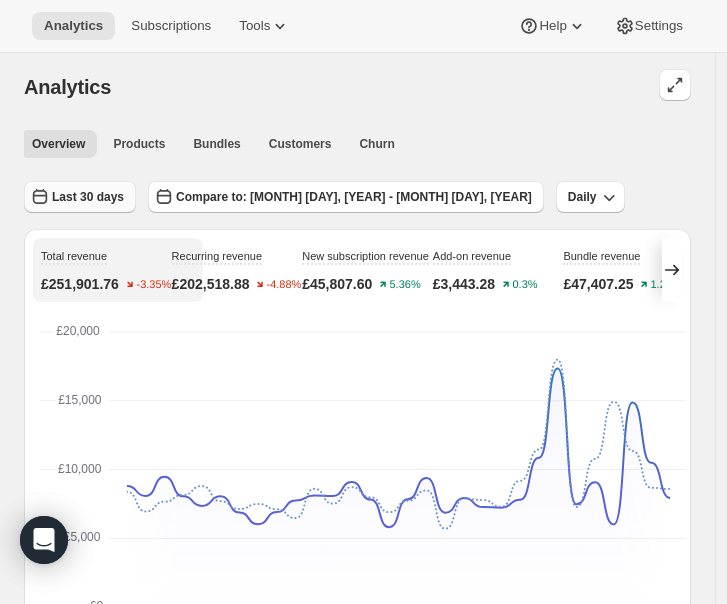 click on "Last 30 days" at bounding box center [88, 197] 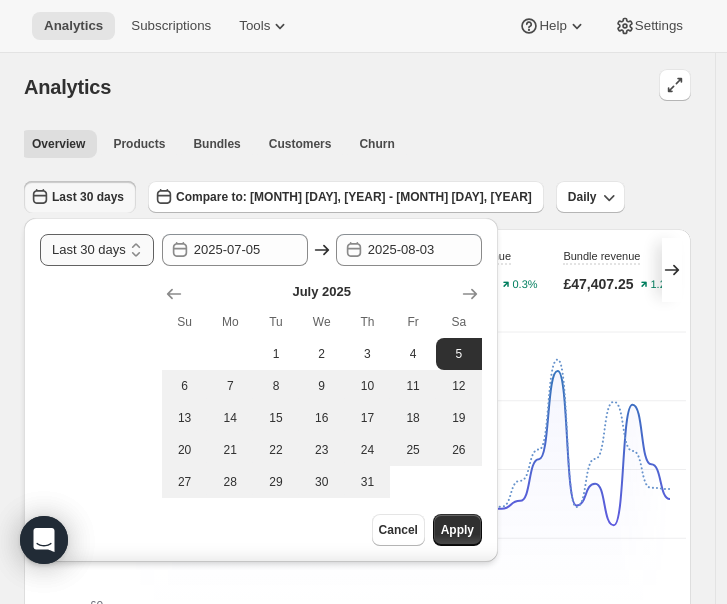 click on "Today Yesterday Last 7 days Last 30 days Last 60 days Last 90 days Last 365 days Last month Last 12 months Last year Month to date Year to date" at bounding box center (97, 250) 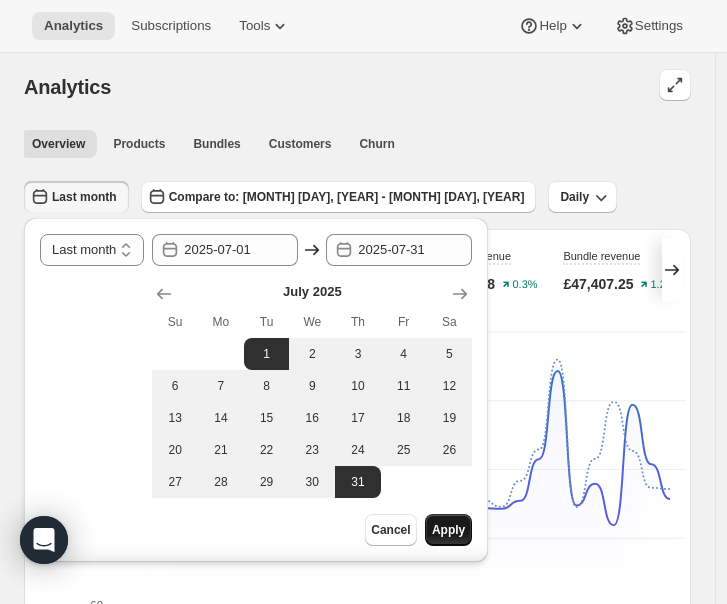 click on "Apply" at bounding box center [448, 530] 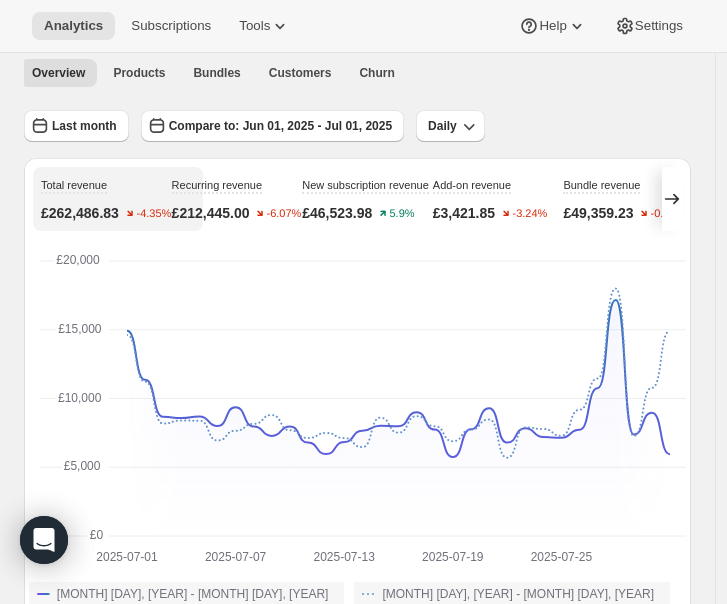 scroll, scrollTop: 85, scrollLeft: 0, axis: vertical 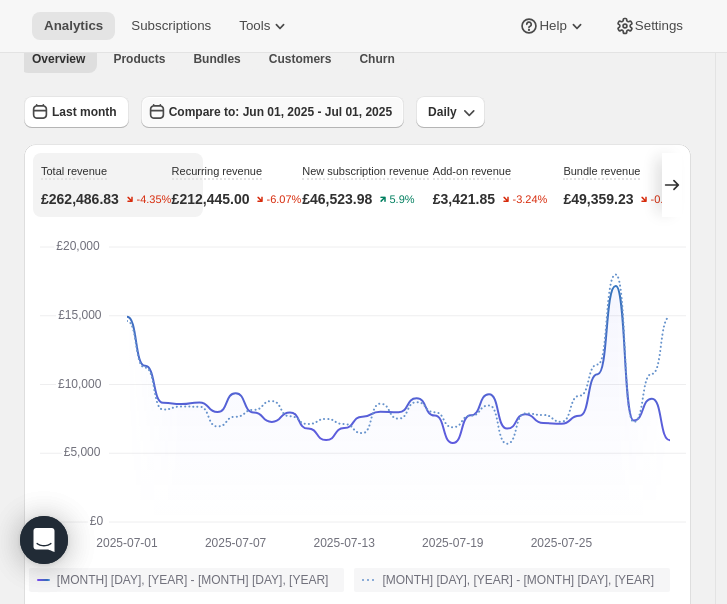 click on "Compare to: Jun 01, 2025 - Jul 01, 2025" at bounding box center (280, 112) 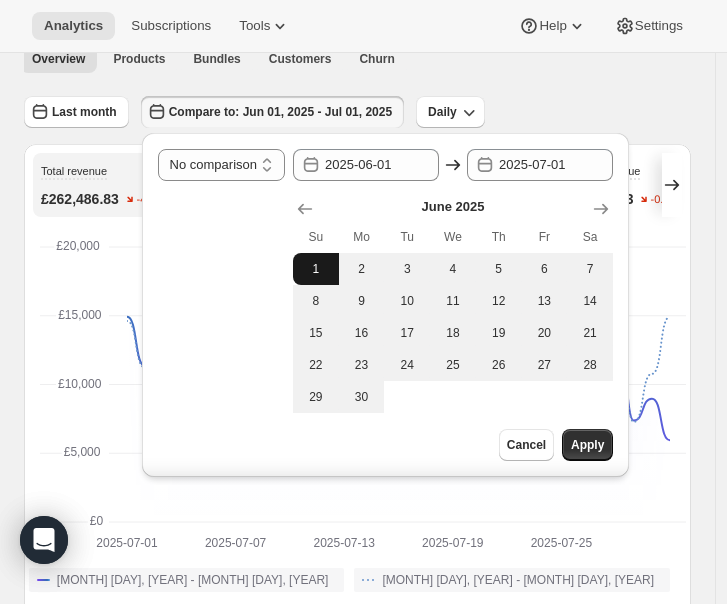 click on "1" at bounding box center (316, 269) 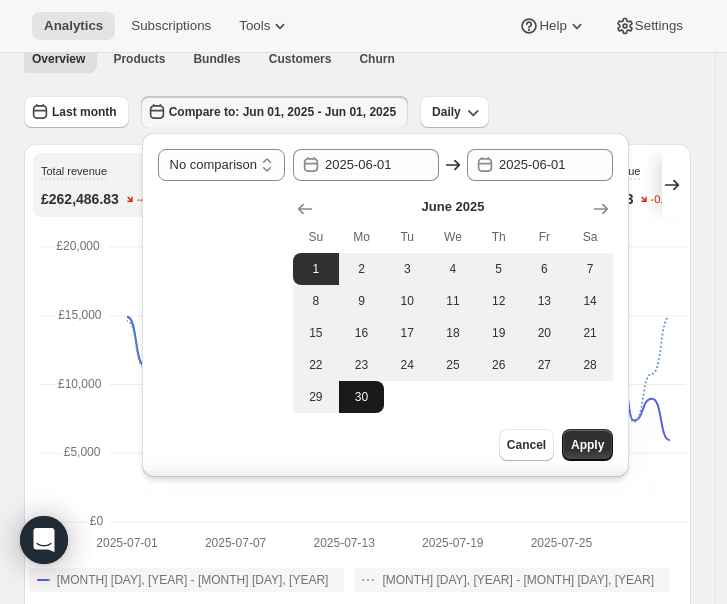 click on "30" at bounding box center (362, 397) 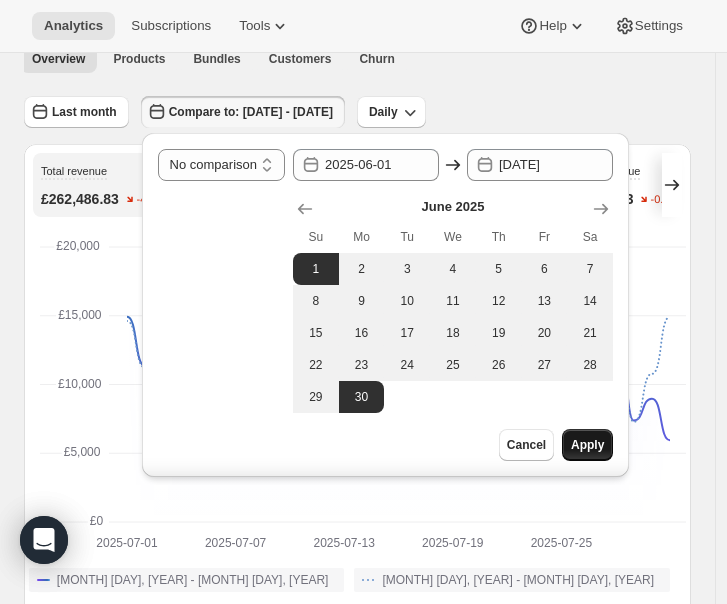 click on "Apply" at bounding box center (587, 445) 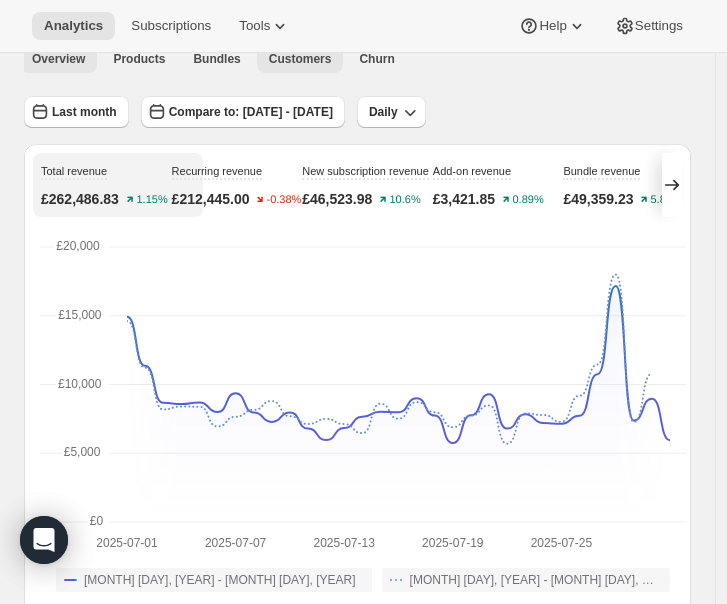click on "Customers" at bounding box center [300, 59] 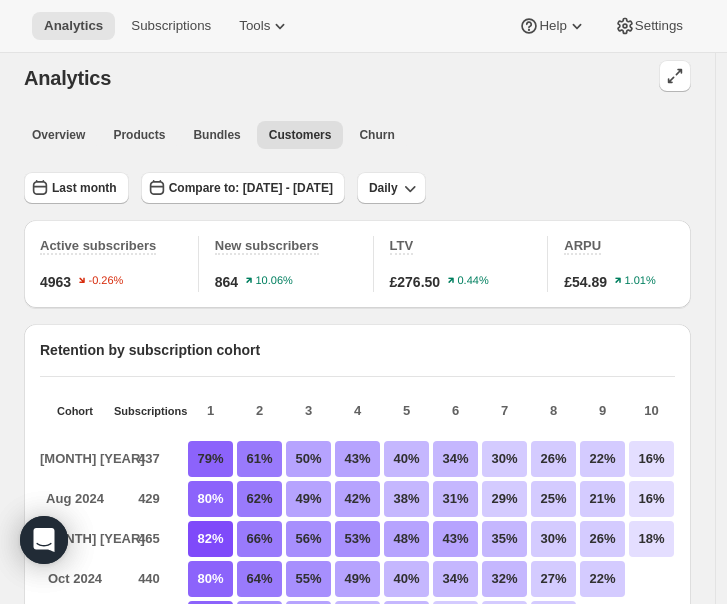 scroll, scrollTop: 4, scrollLeft: 0, axis: vertical 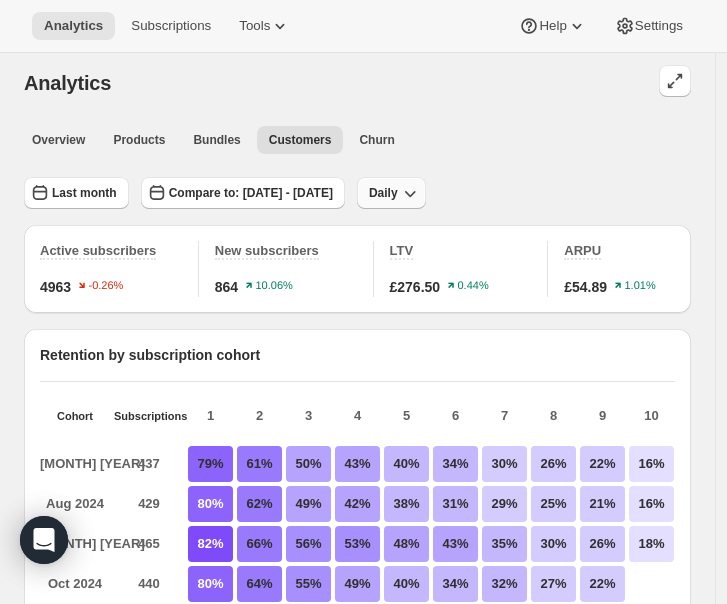 click on "Daily" at bounding box center [383, 193] 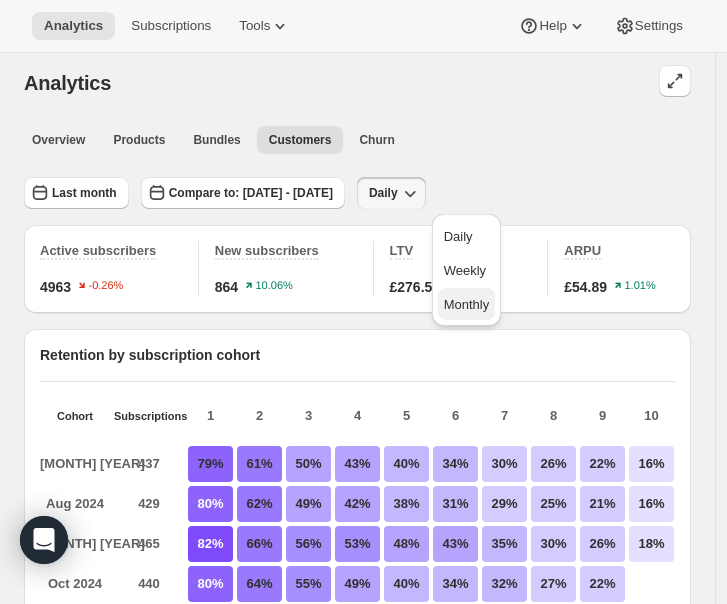 click on "Monthly" at bounding box center [467, 304] 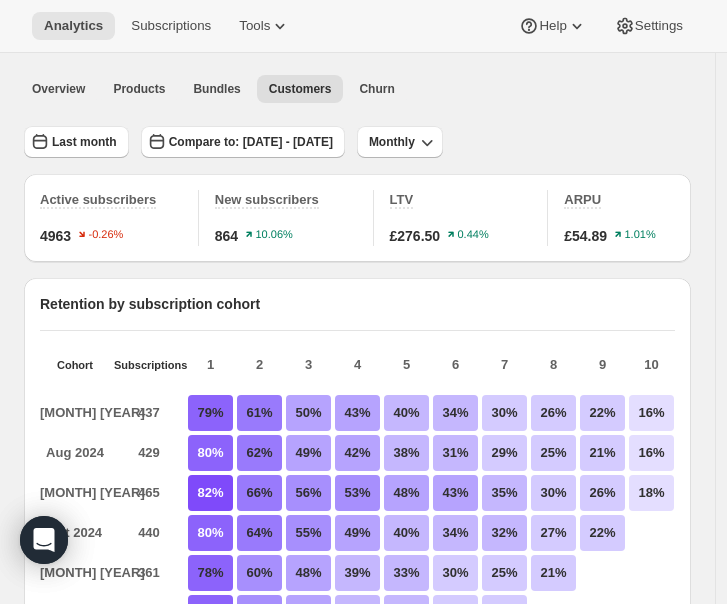 scroll, scrollTop: 62, scrollLeft: 0, axis: vertical 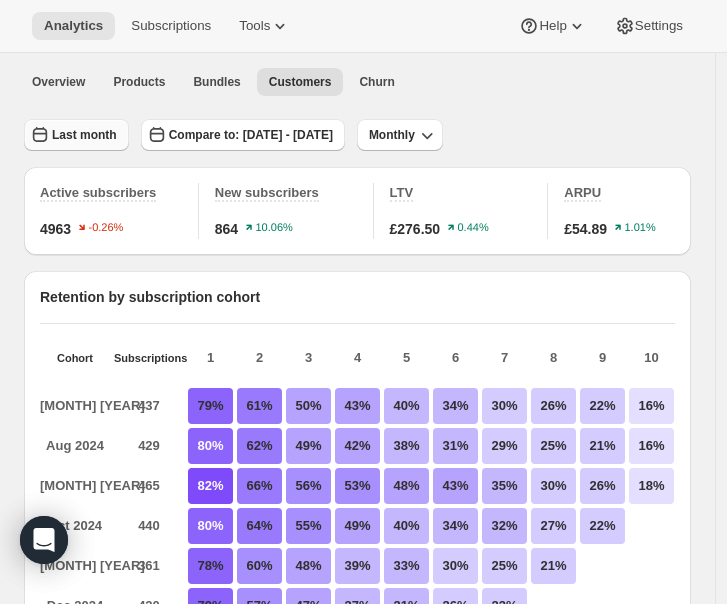 click on "Last month" at bounding box center (84, 135) 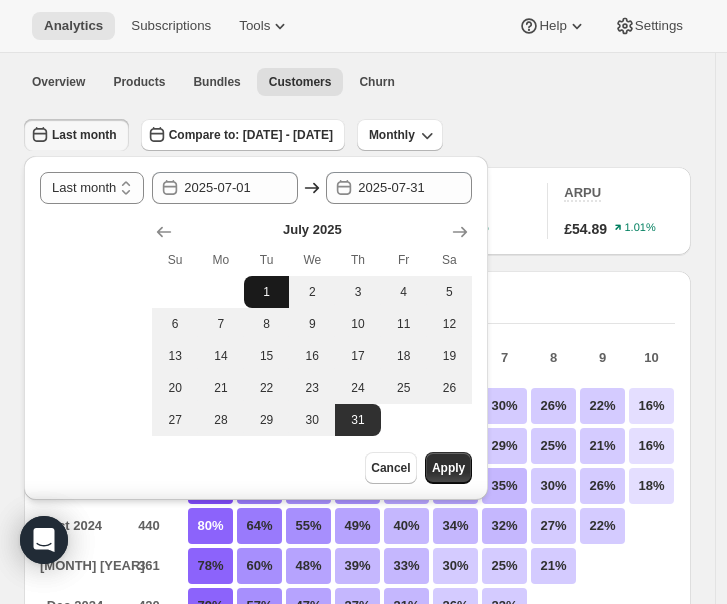 click on "1" at bounding box center (267, 292) 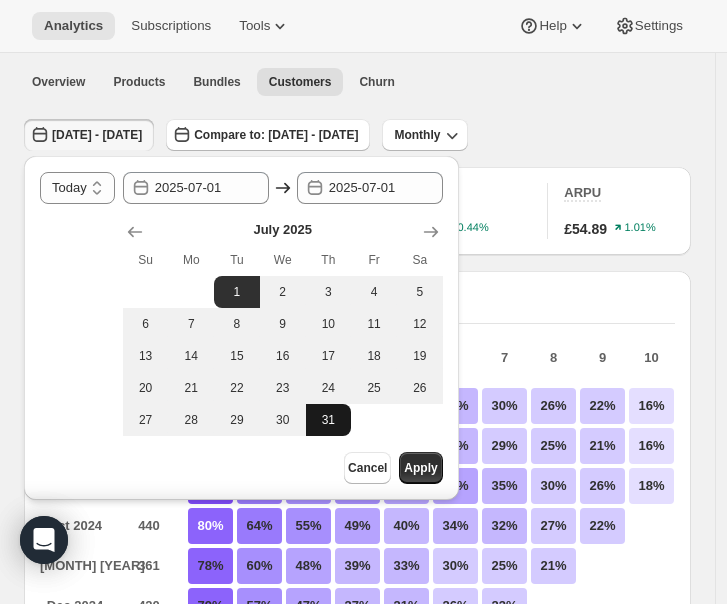 click on "31" at bounding box center [329, 420] 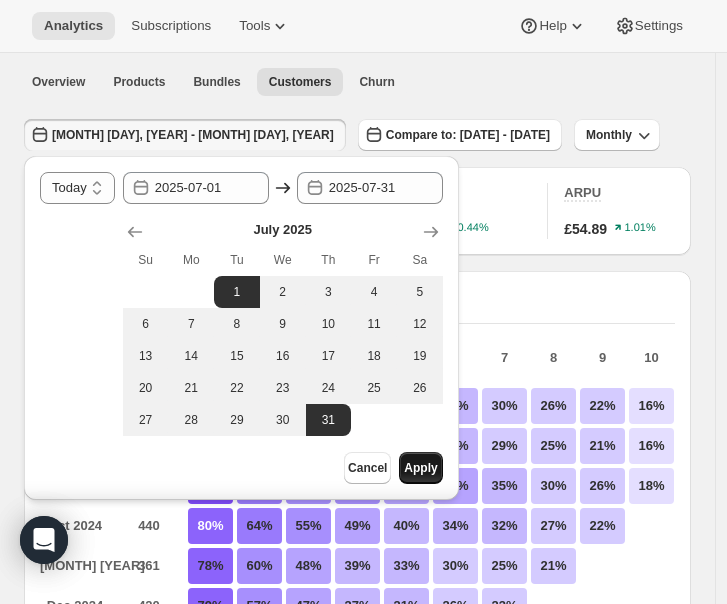 click on "Apply" at bounding box center [420, 468] 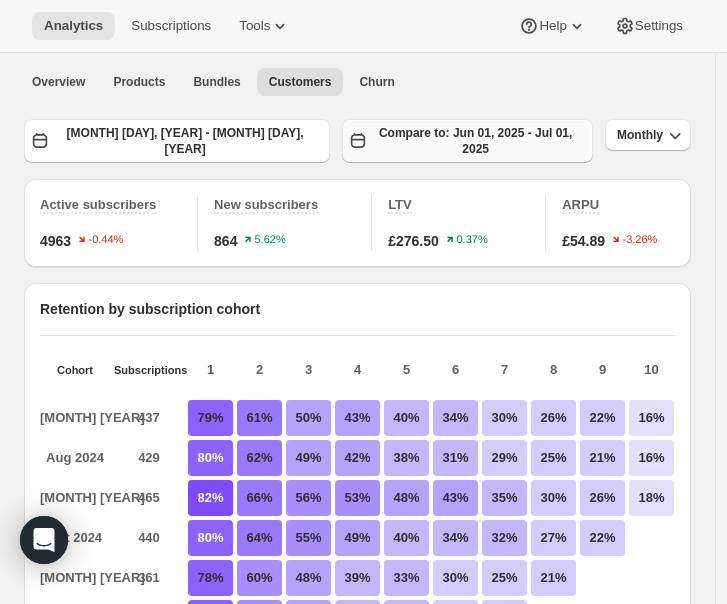 click on "Compare to: Jun 01, 2025 - Jul 01, 2025" at bounding box center [475, 141] 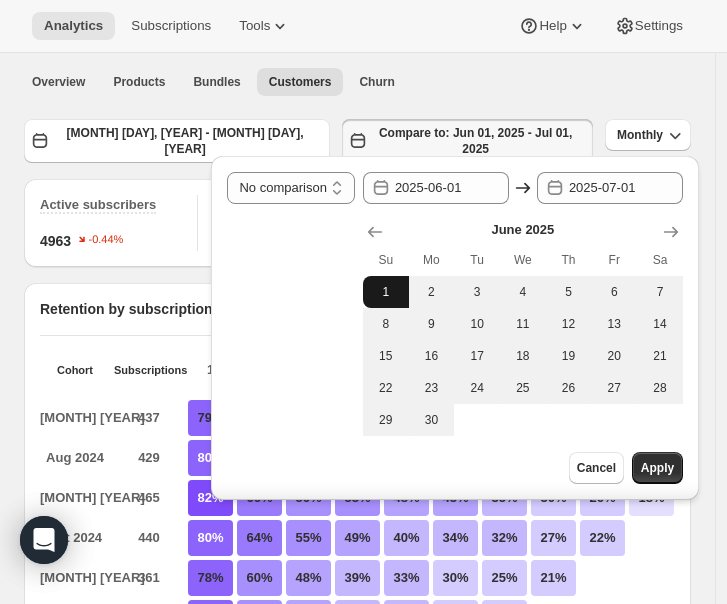 click on "1" at bounding box center (386, 292) 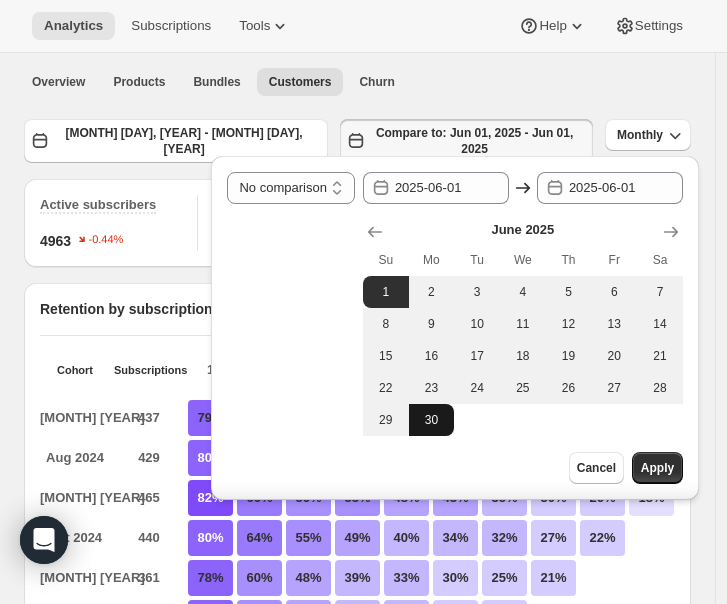 click on "30" at bounding box center (432, 420) 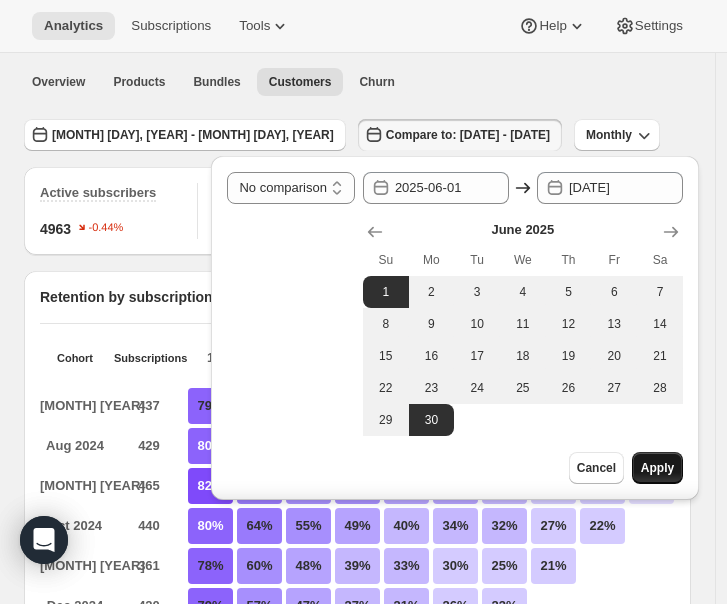 click on "Apply" at bounding box center (657, 468) 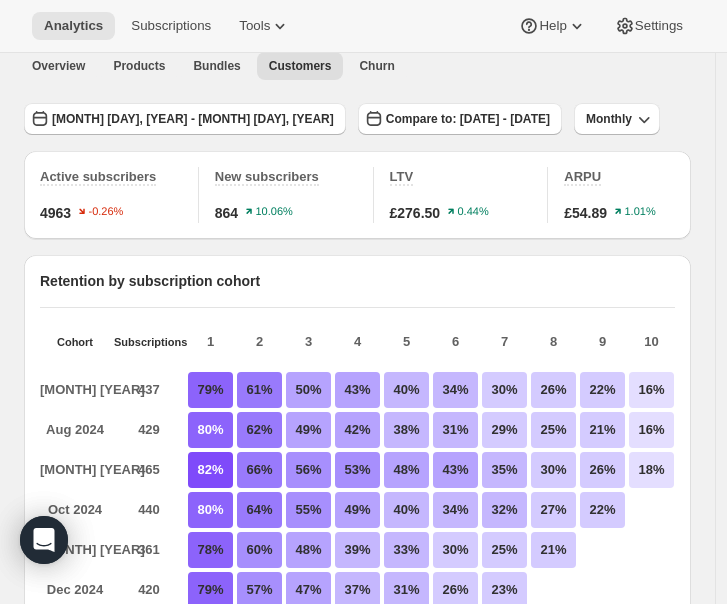scroll, scrollTop: 68, scrollLeft: 0, axis: vertical 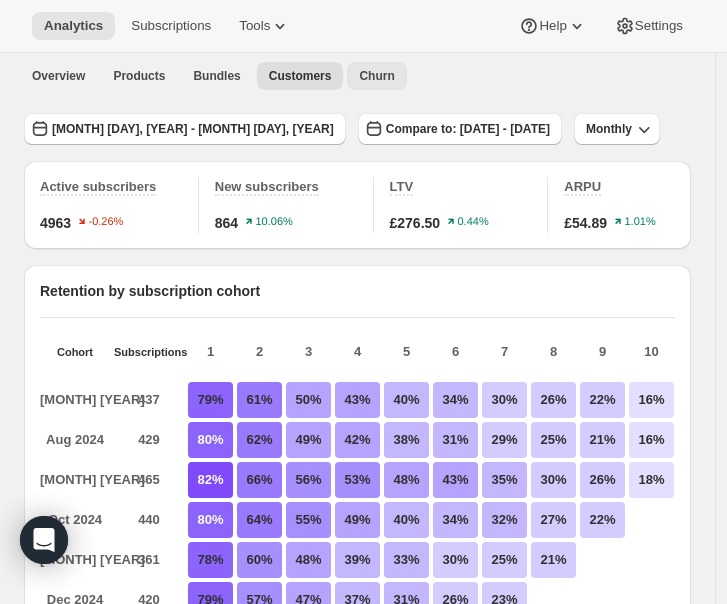 click on "Churn" at bounding box center [376, 76] 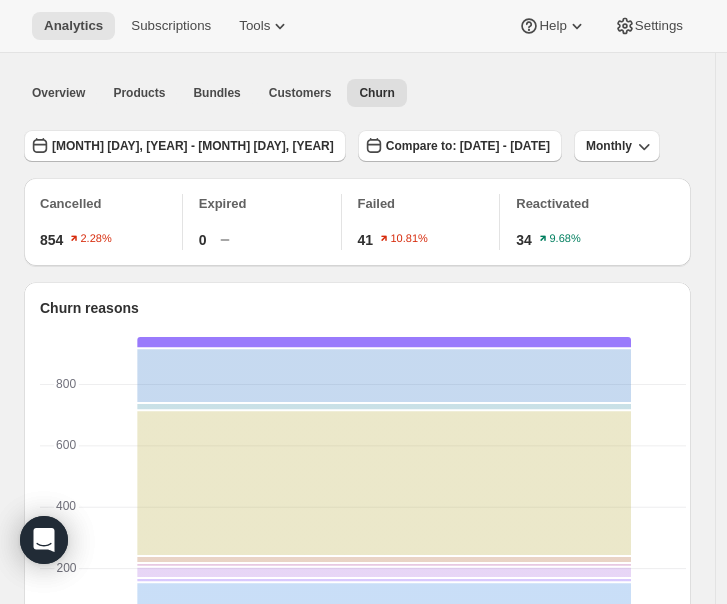 scroll, scrollTop: 52, scrollLeft: 0, axis: vertical 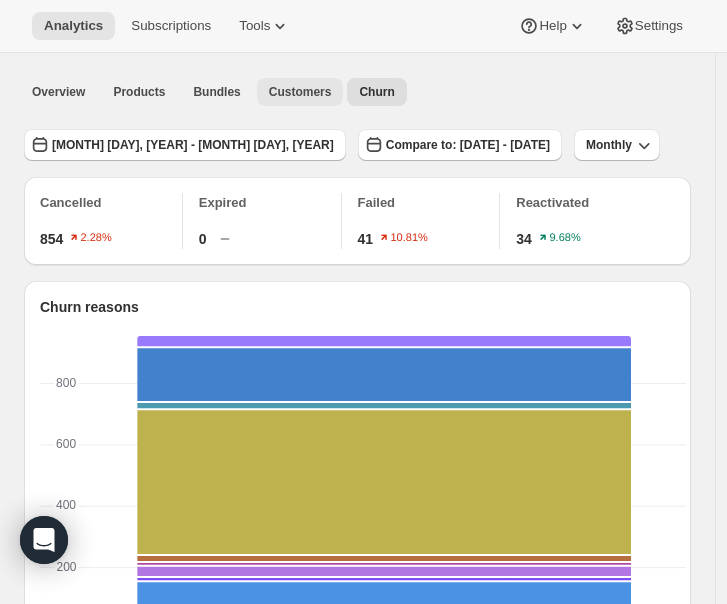 click on "Customers" at bounding box center [300, 92] 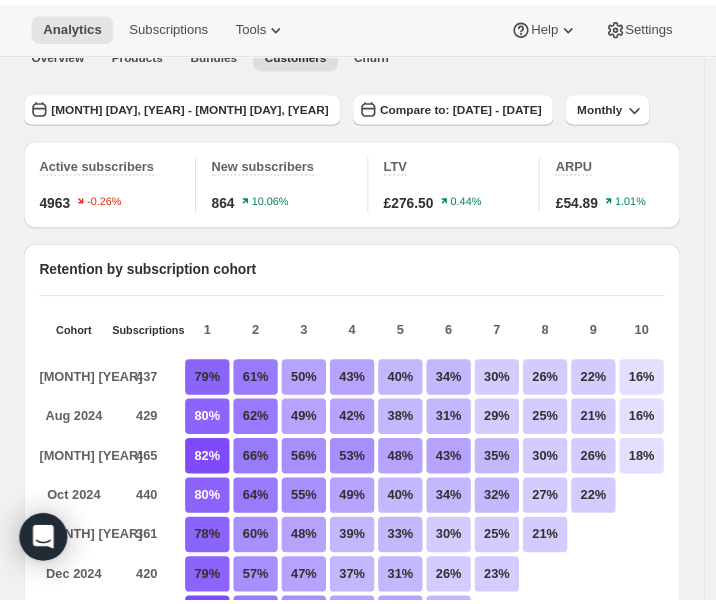 scroll, scrollTop: 17, scrollLeft: 0, axis: vertical 